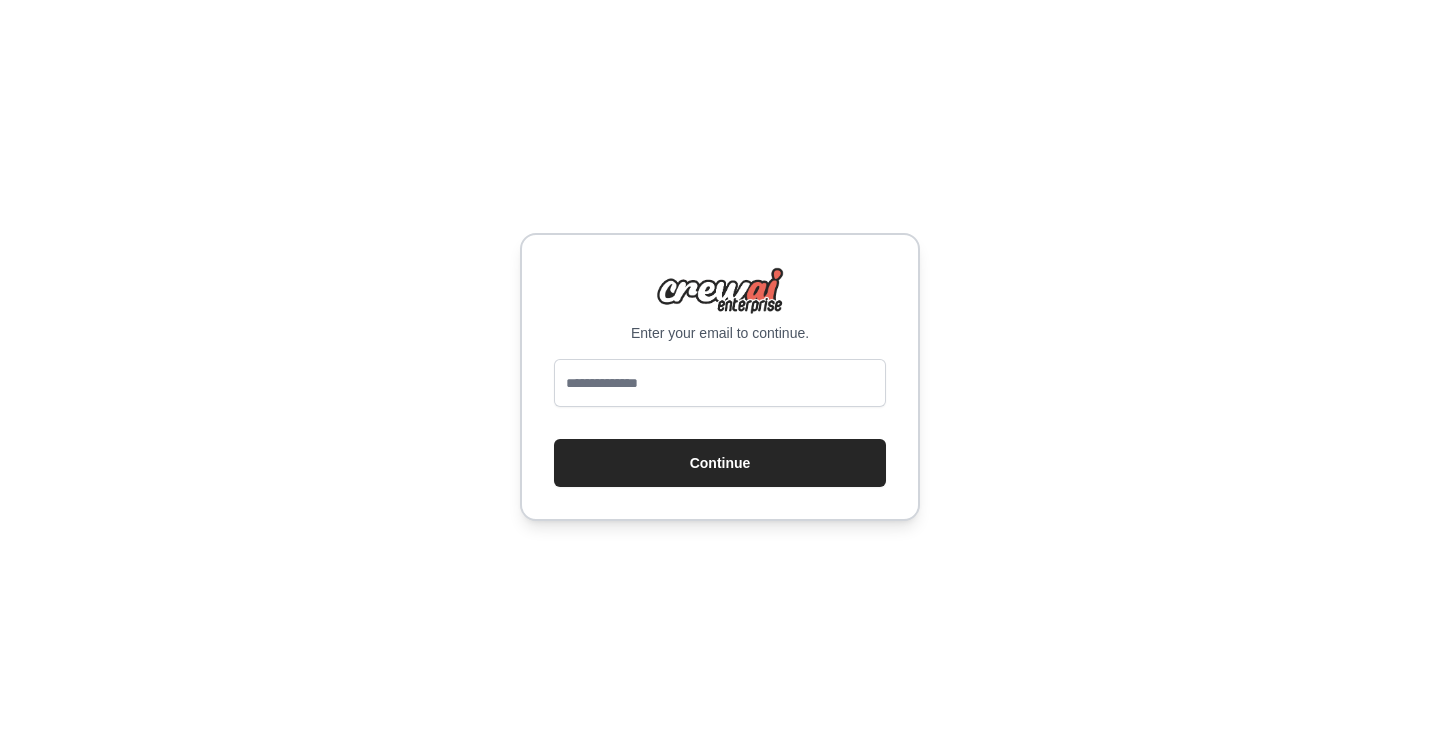 scroll, scrollTop: 0, scrollLeft: 0, axis: both 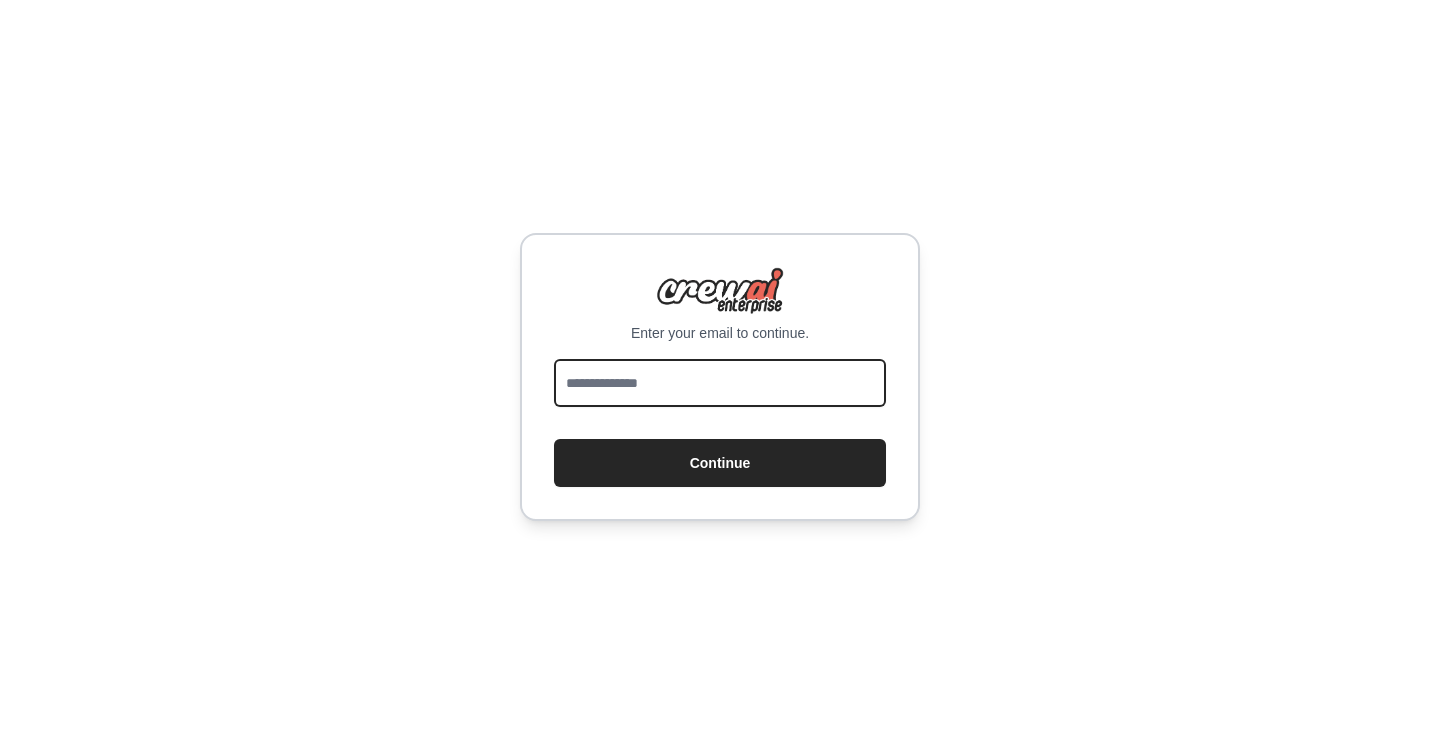 click at bounding box center (720, 383) 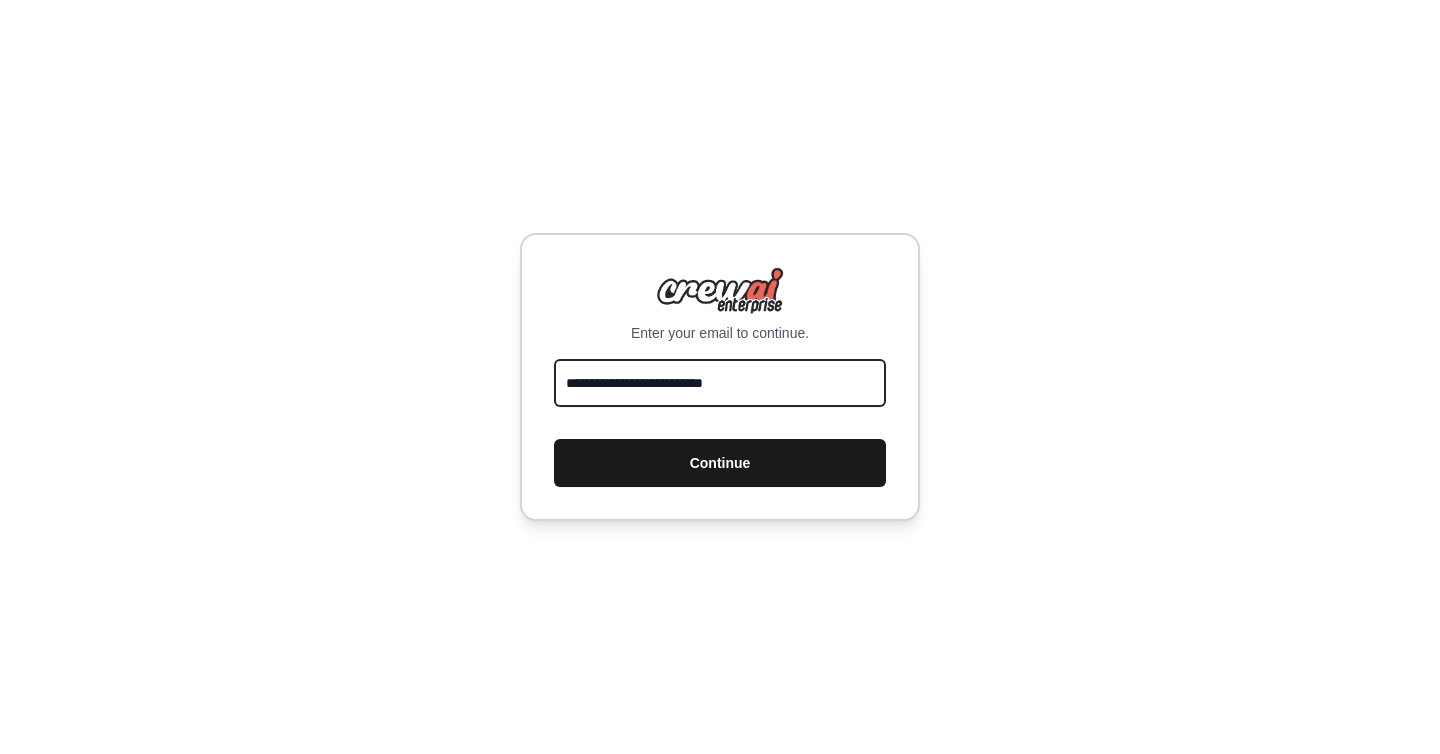 type on "**********" 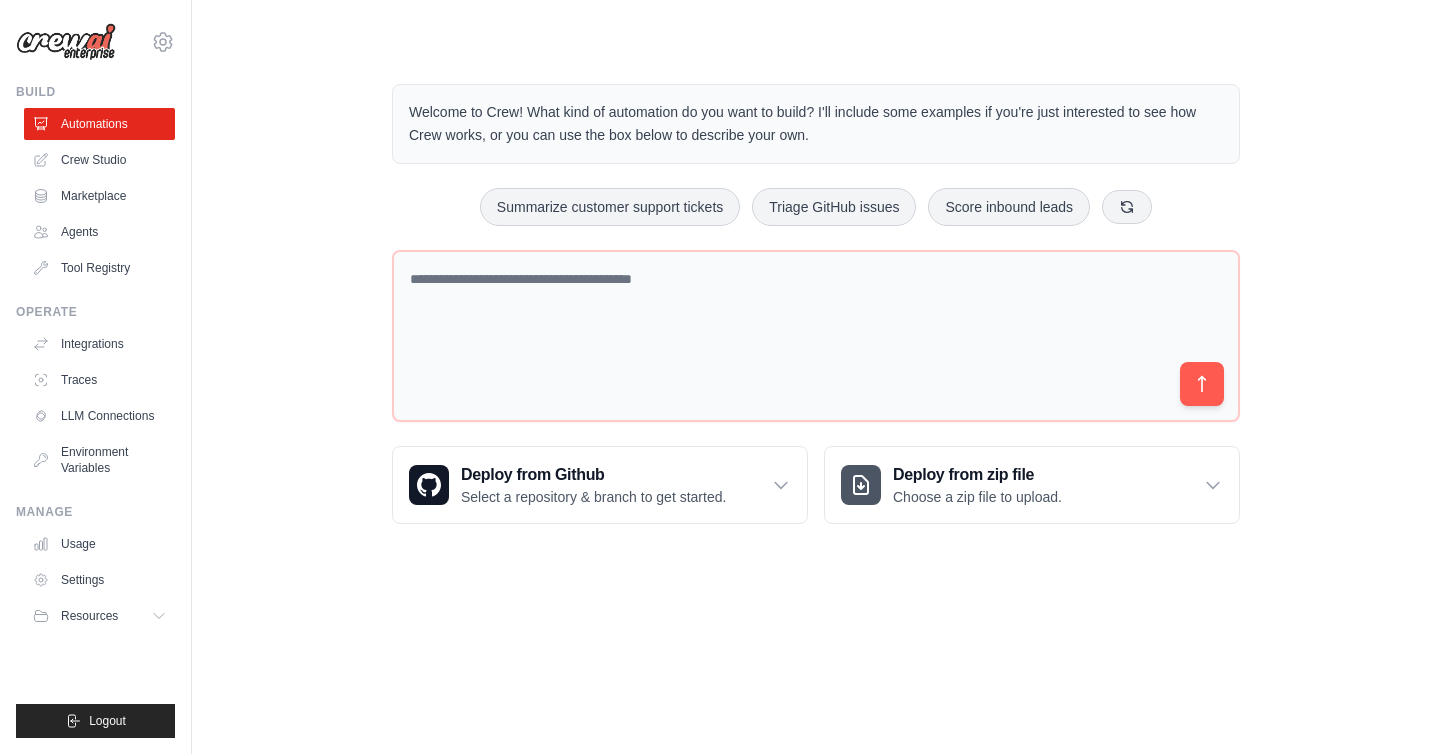 scroll, scrollTop: 0, scrollLeft: 0, axis: both 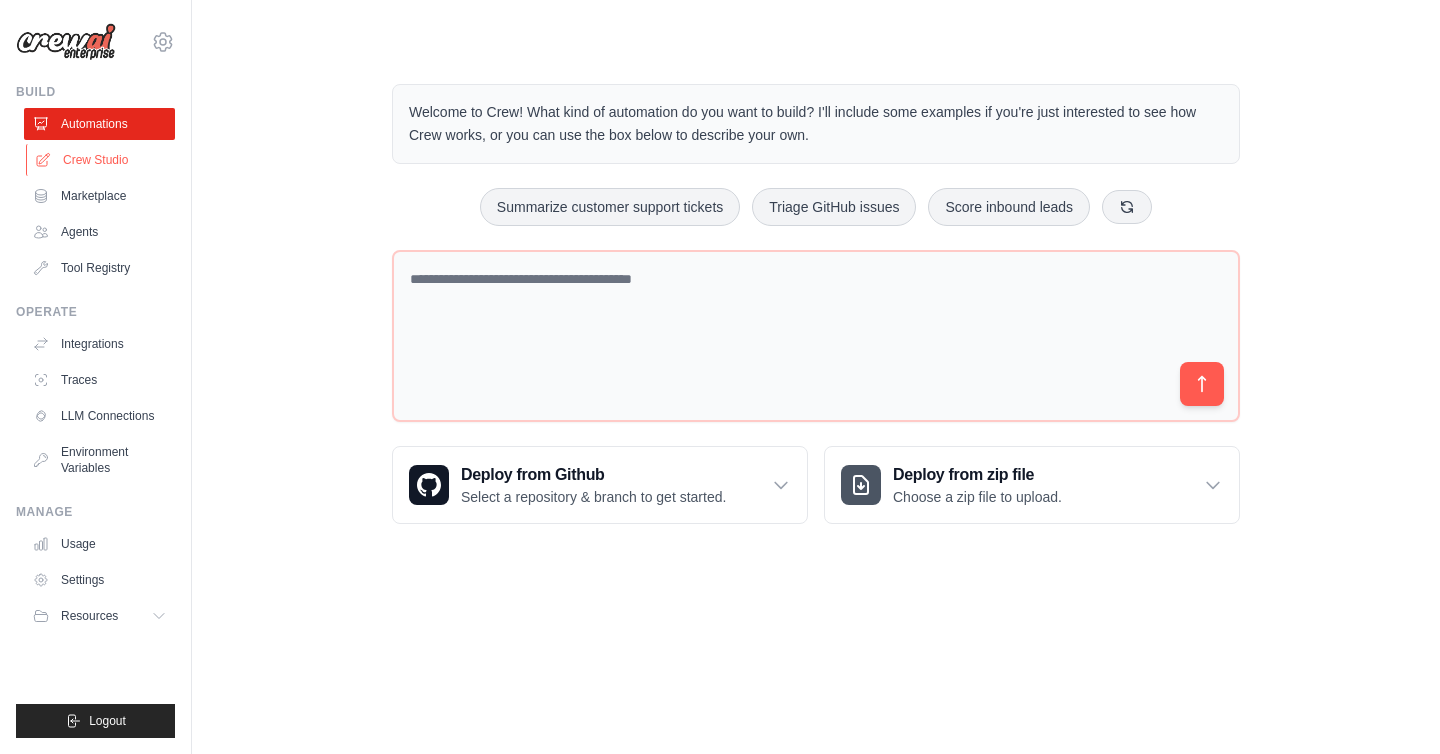 click on "Crew Studio" at bounding box center (101, 160) 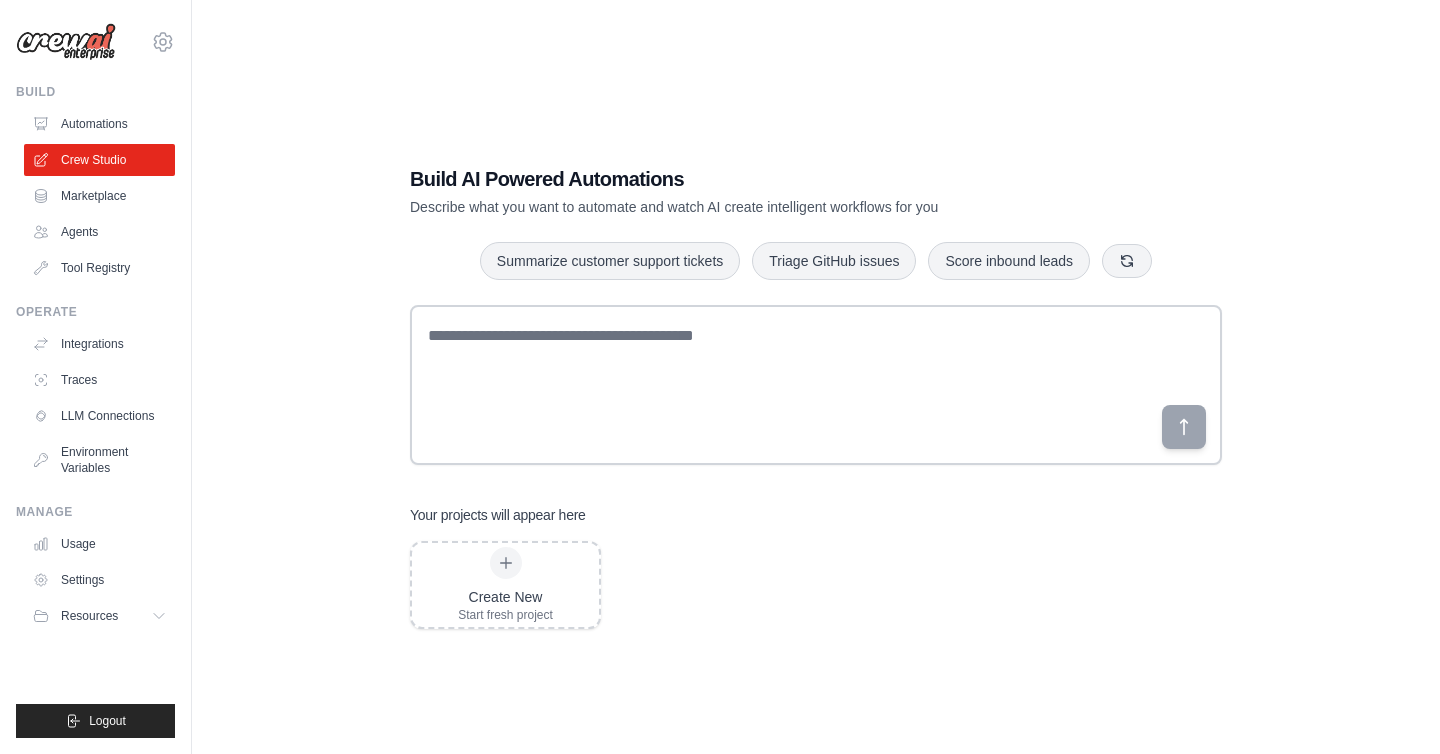 scroll, scrollTop: 0, scrollLeft: 0, axis: both 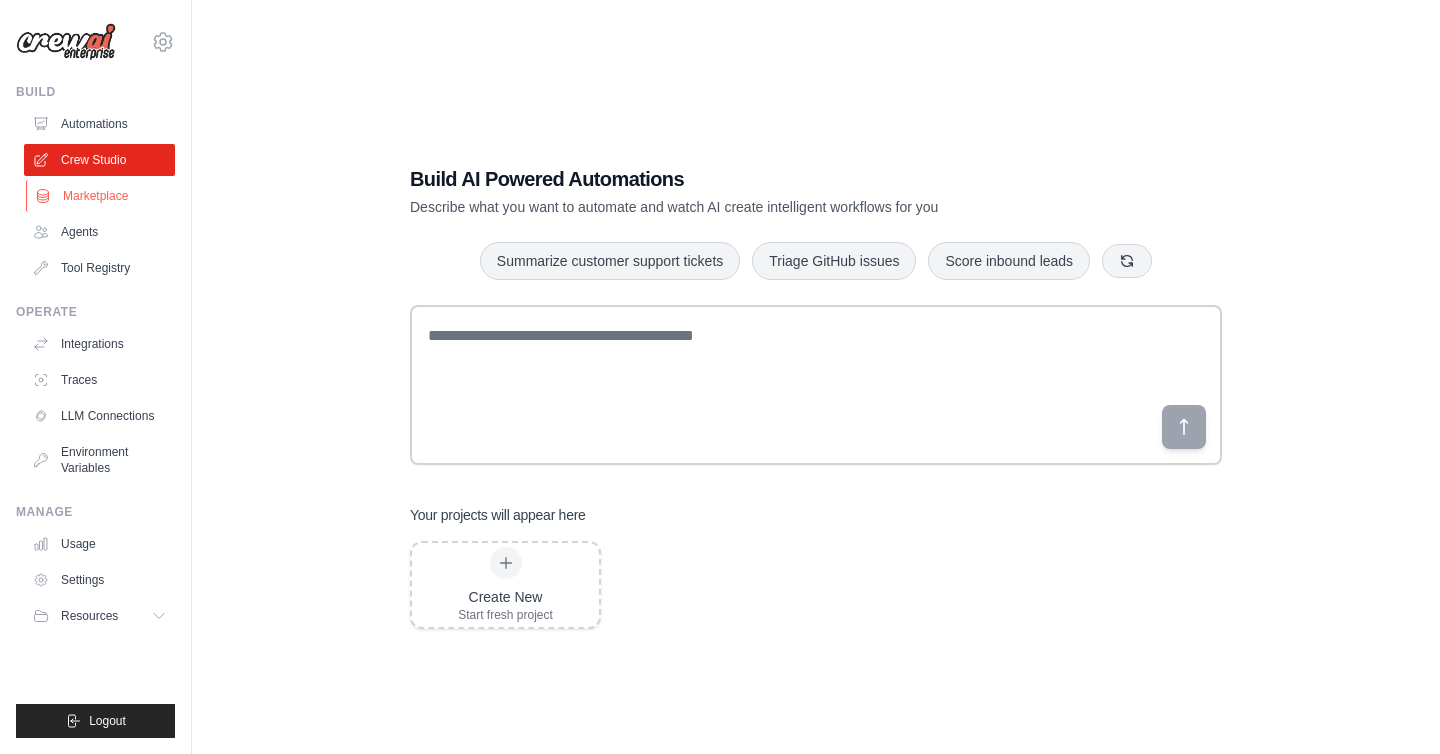 click on "Marketplace" at bounding box center [101, 196] 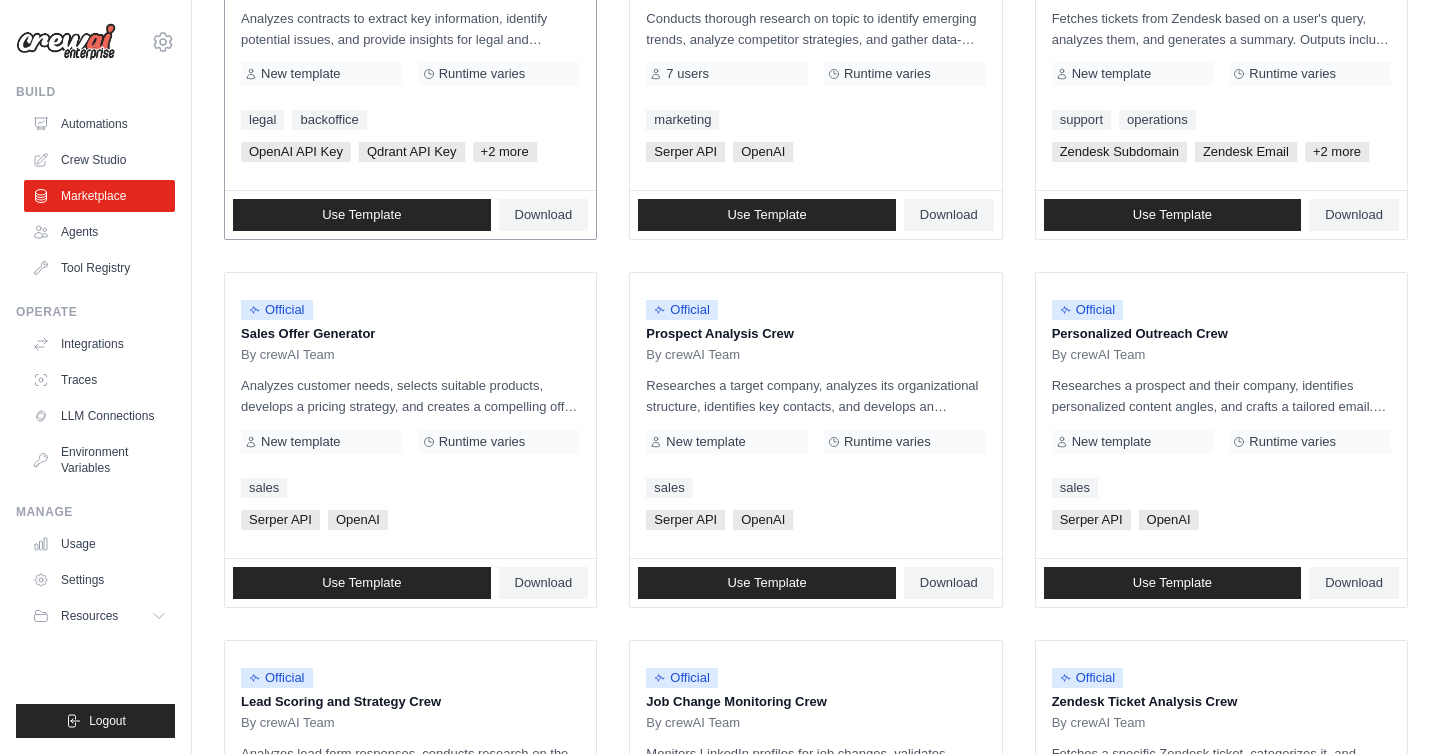 scroll, scrollTop: 0, scrollLeft: 0, axis: both 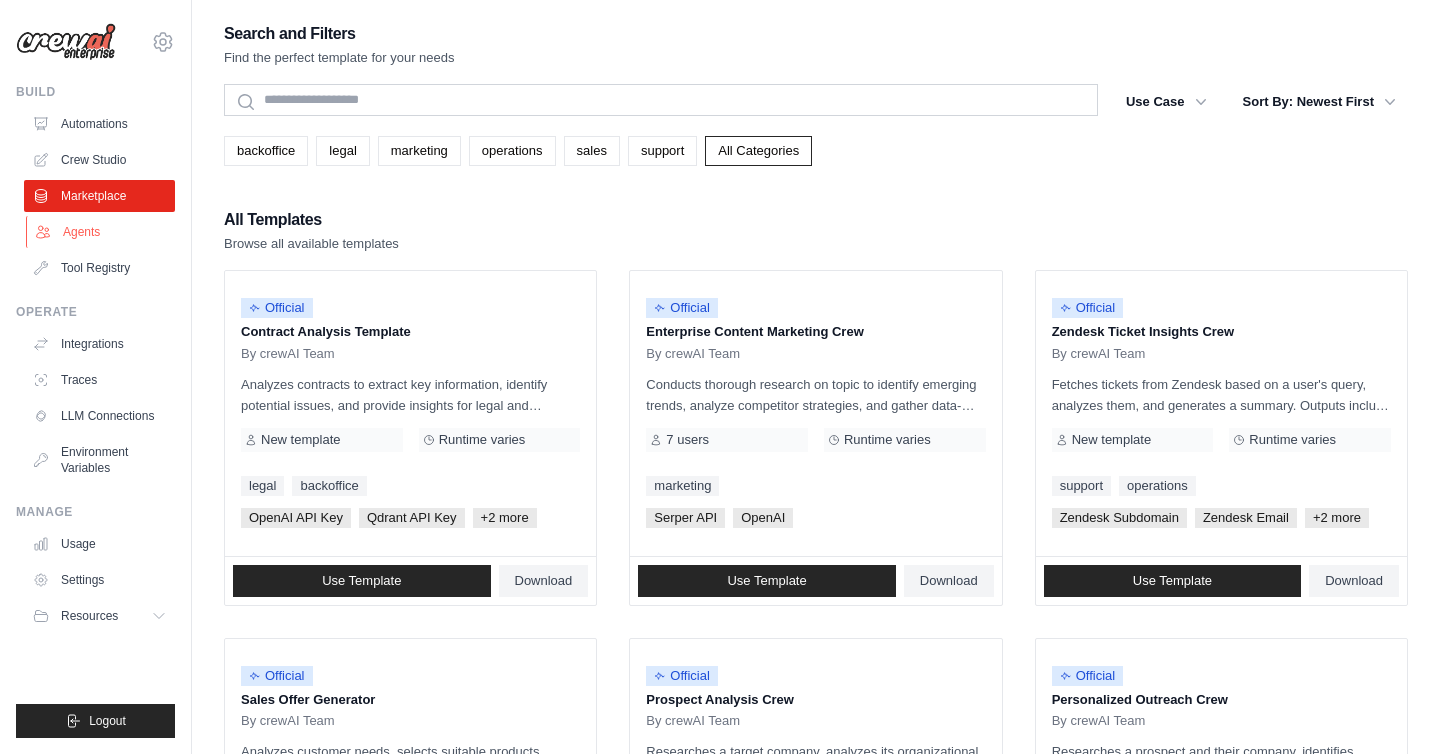 click on "Agents" at bounding box center (101, 232) 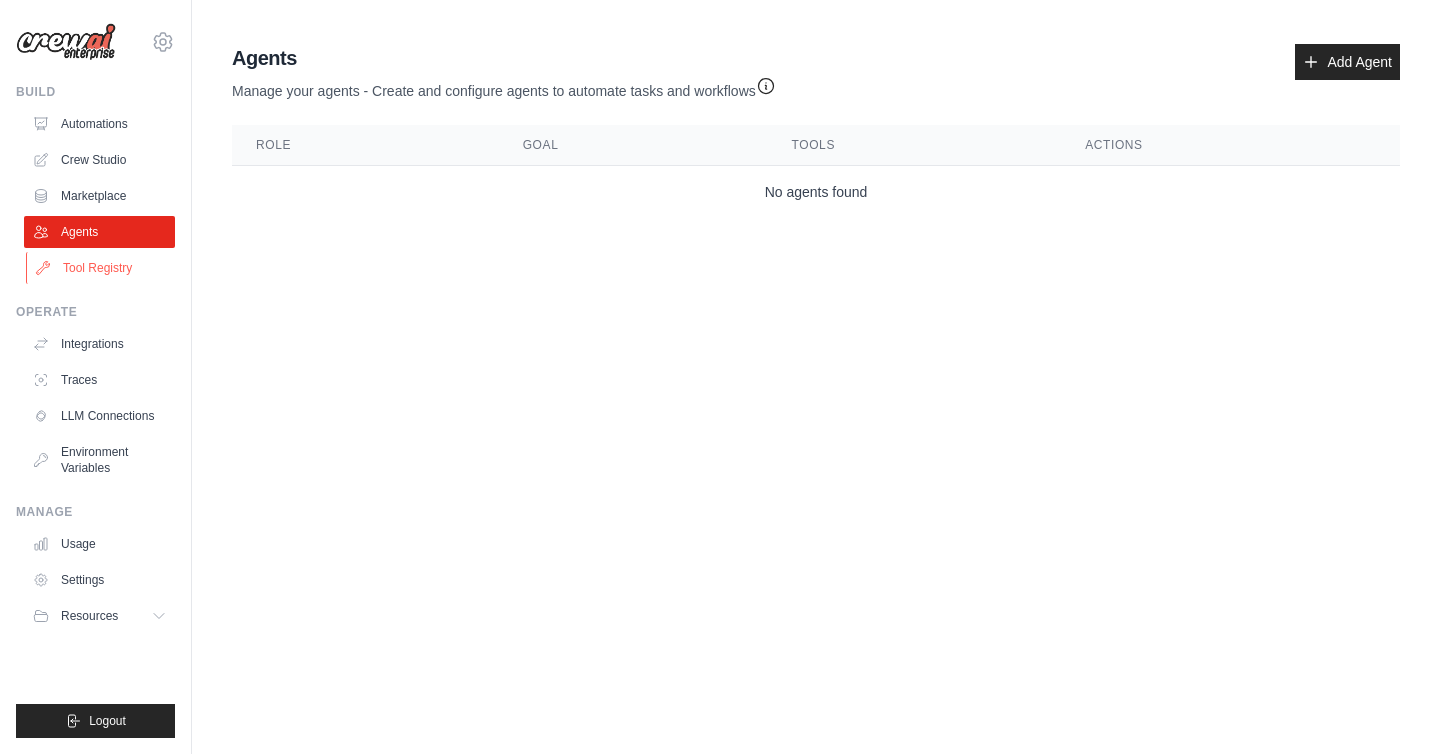 click on "Tool Registry" at bounding box center (101, 268) 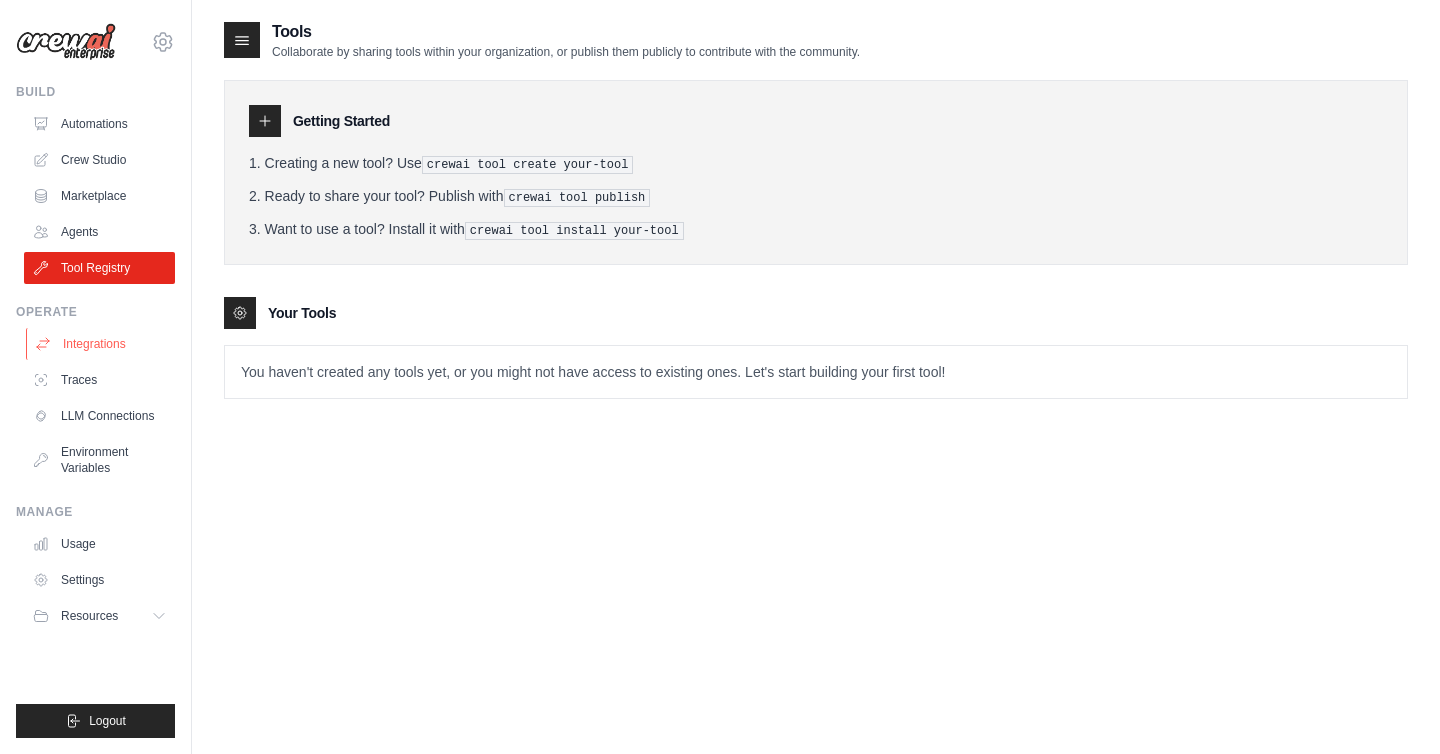 click on "Integrations" at bounding box center [101, 344] 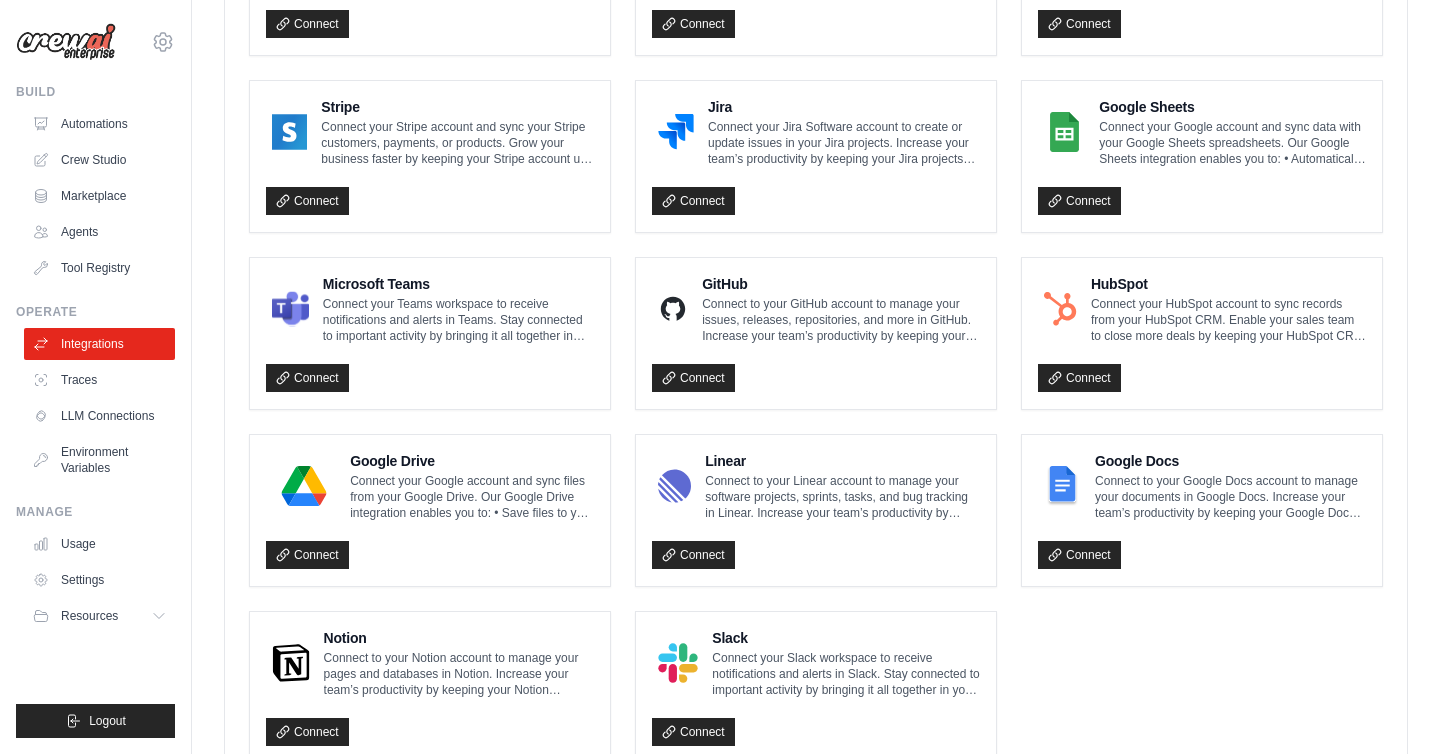 scroll, scrollTop: 1124, scrollLeft: 0, axis: vertical 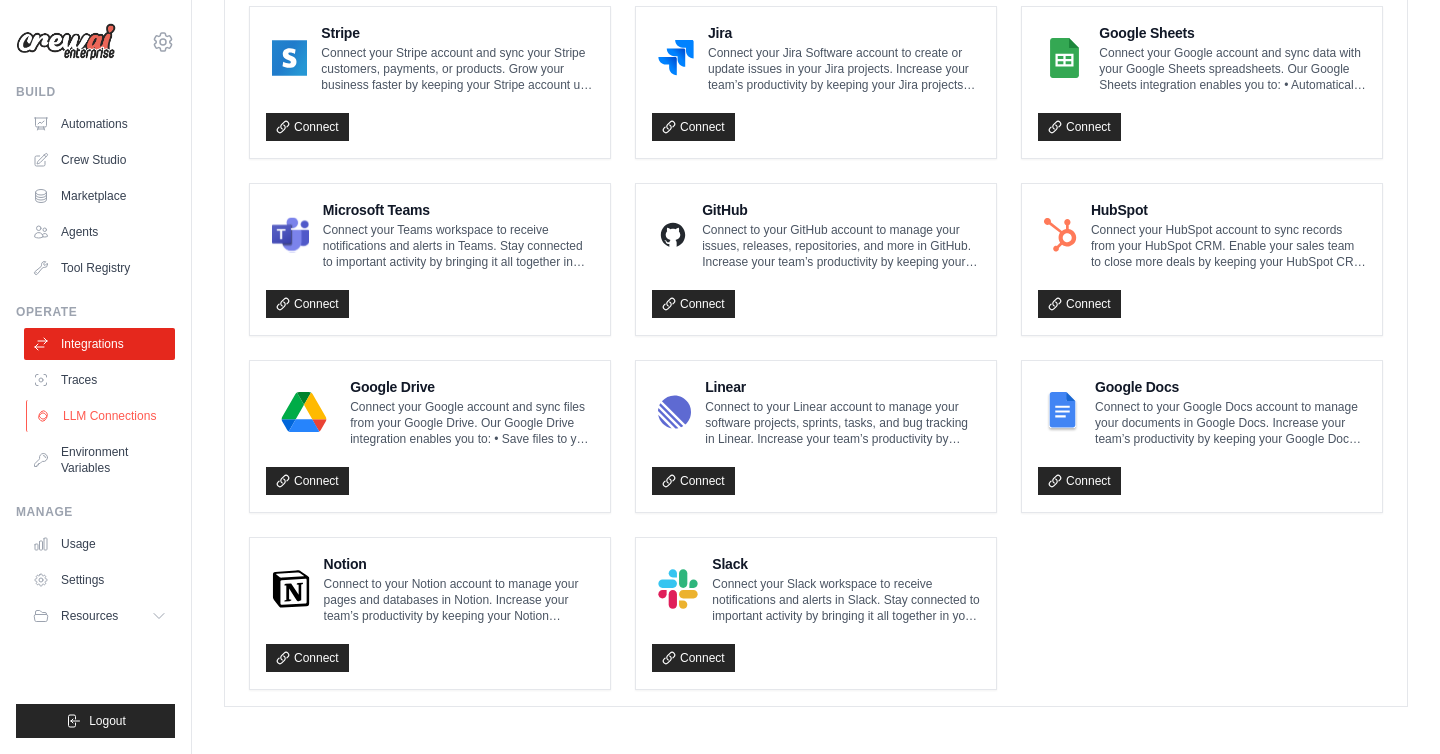 click on "LLM Connections" at bounding box center [101, 416] 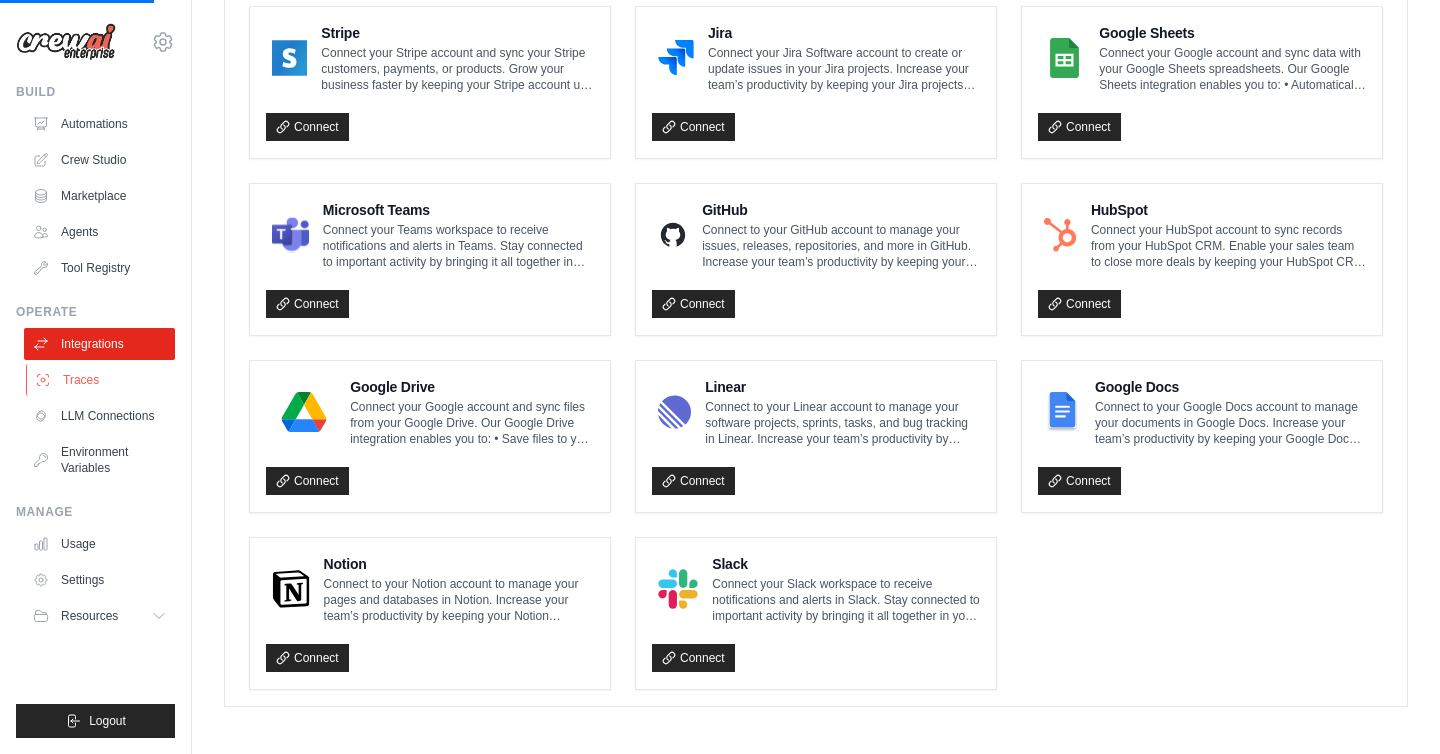 scroll, scrollTop: 0, scrollLeft: 0, axis: both 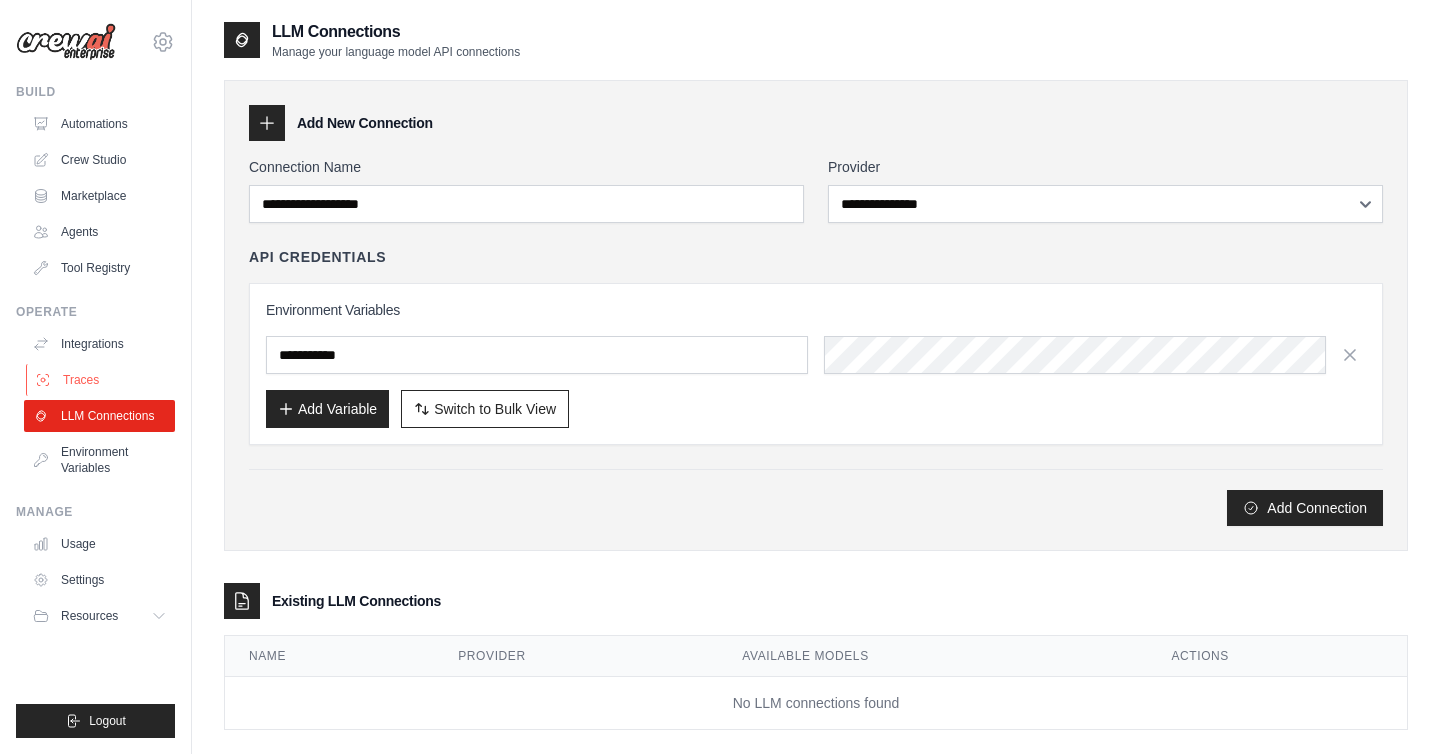 click on "Traces" at bounding box center (101, 380) 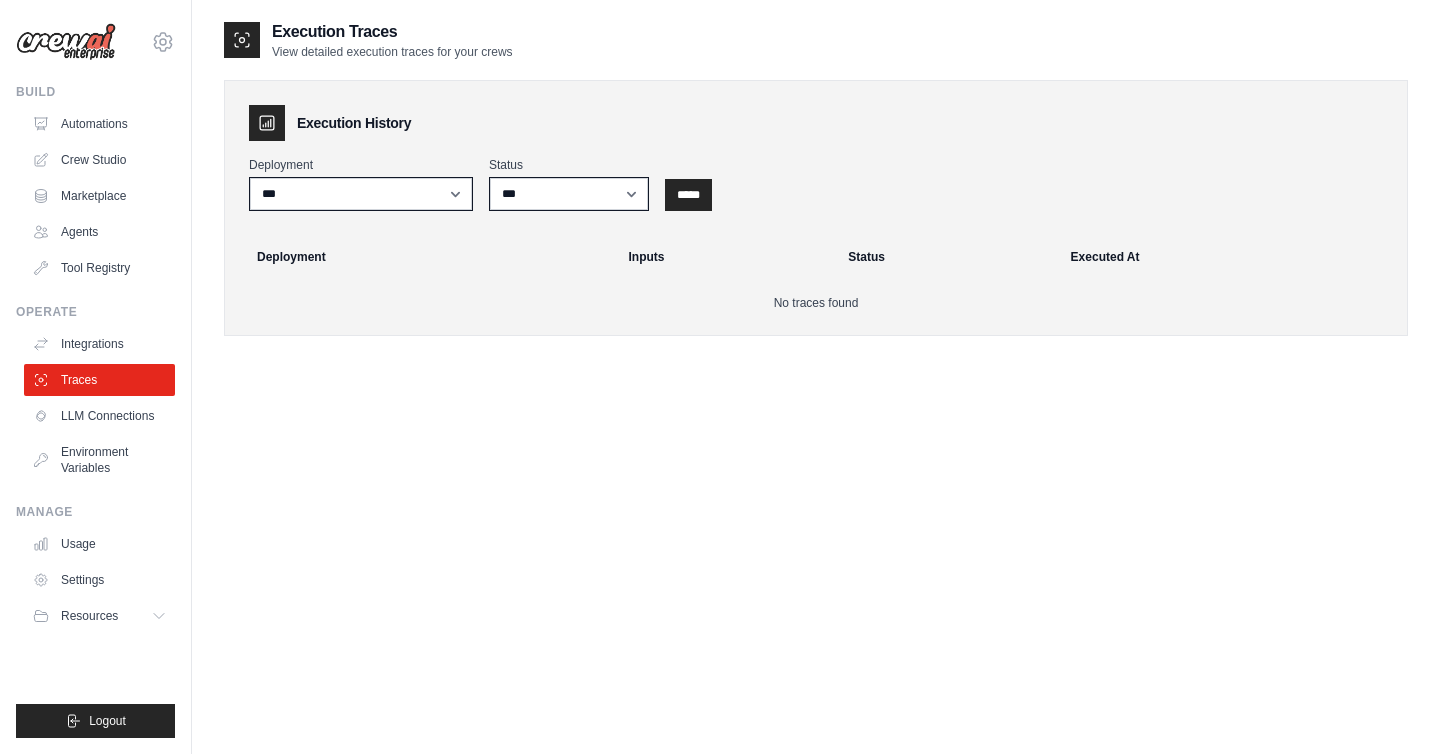 scroll, scrollTop: 40, scrollLeft: 0, axis: vertical 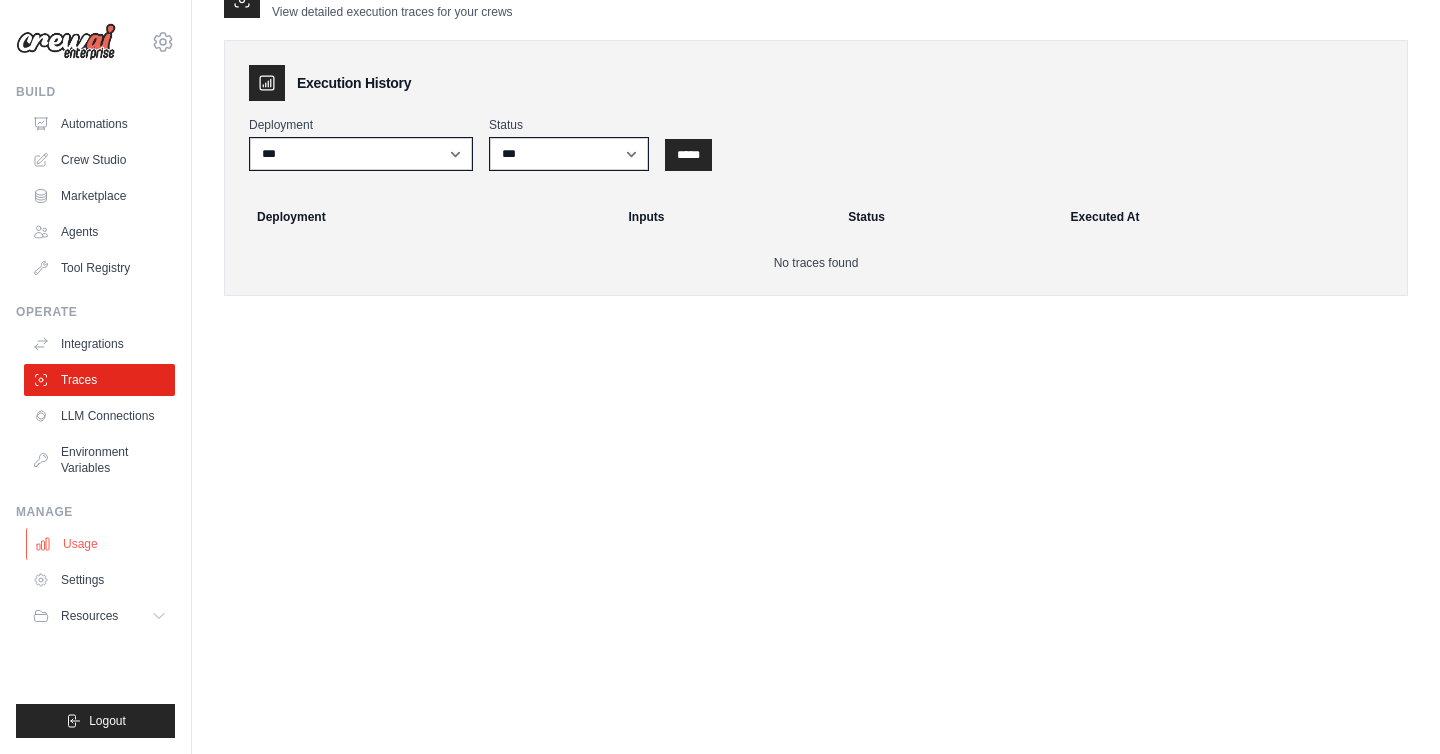 click on "Usage" at bounding box center [101, 544] 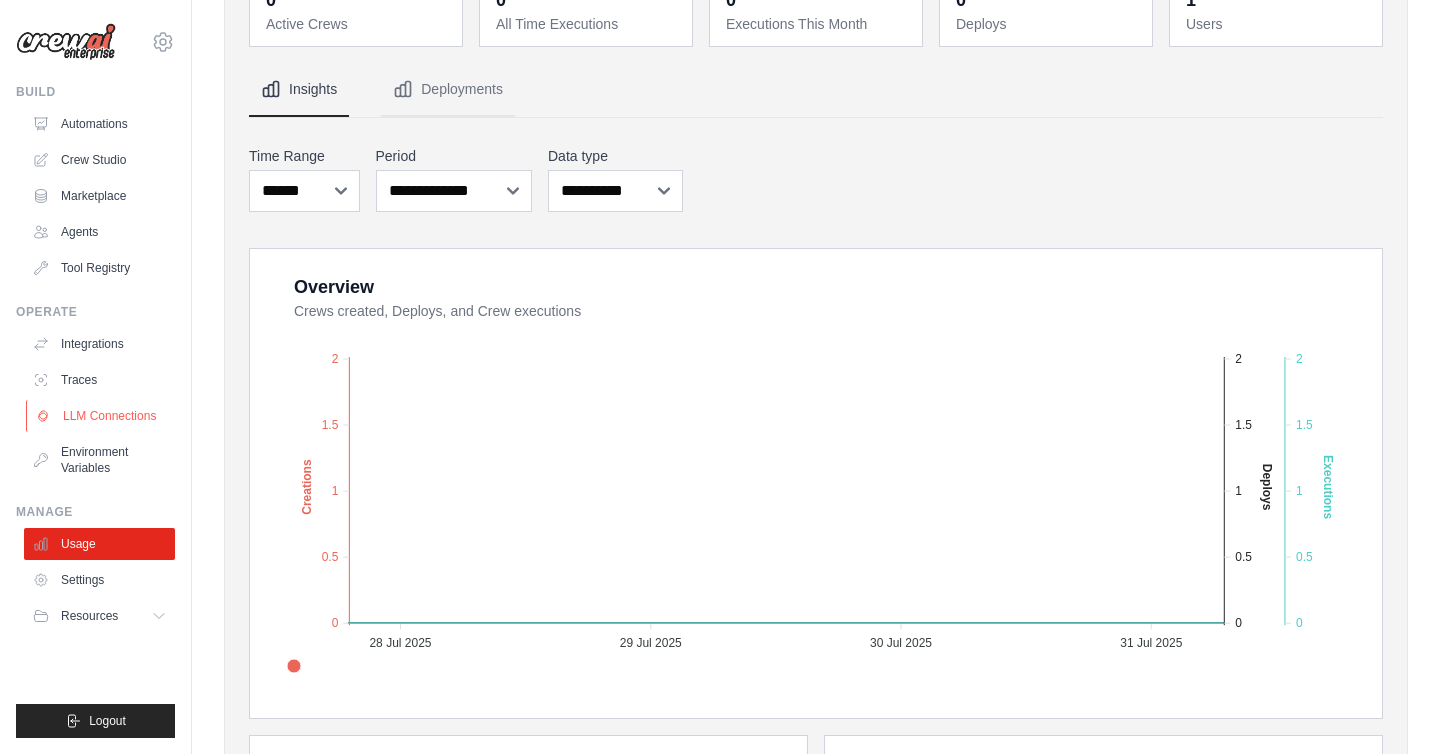 scroll, scrollTop: 0, scrollLeft: 0, axis: both 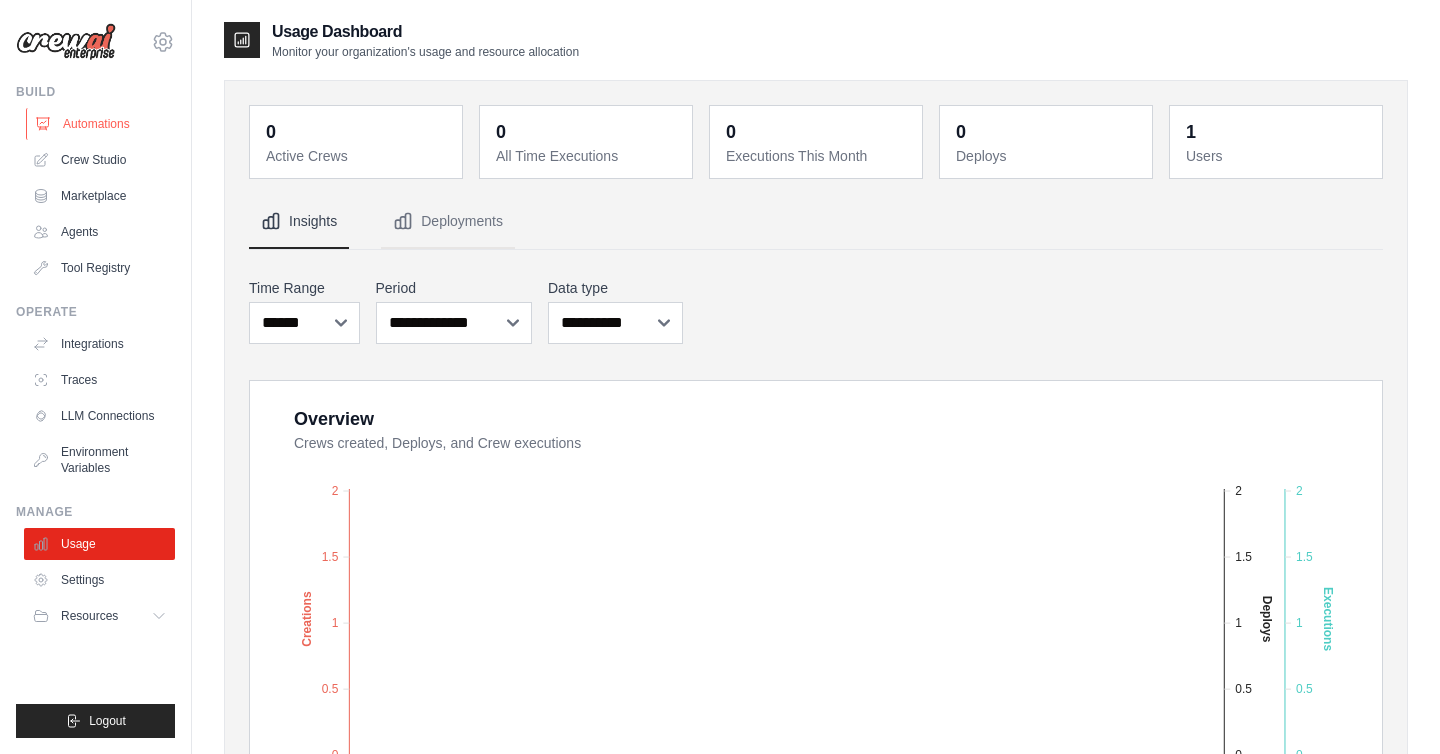 click on "Automations" at bounding box center (101, 124) 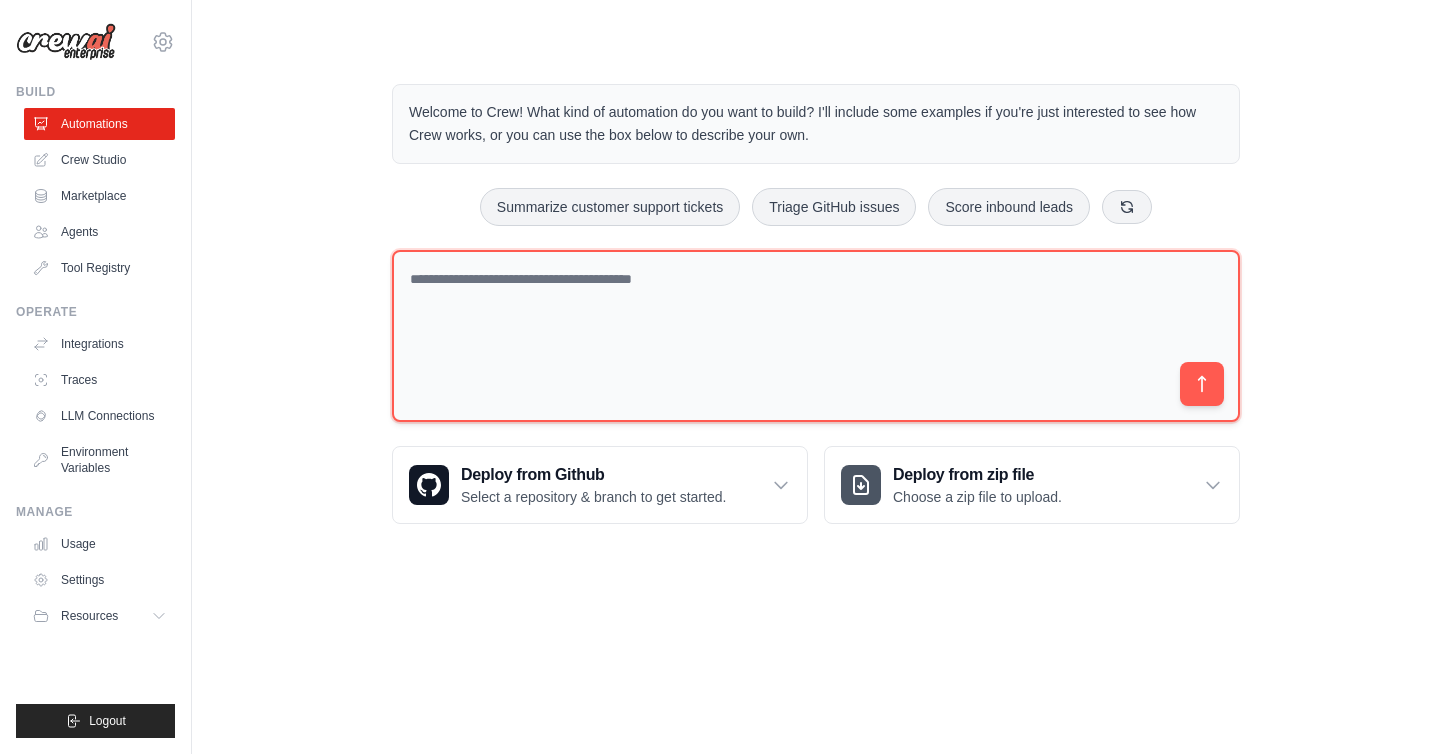 click at bounding box center [816, 336] 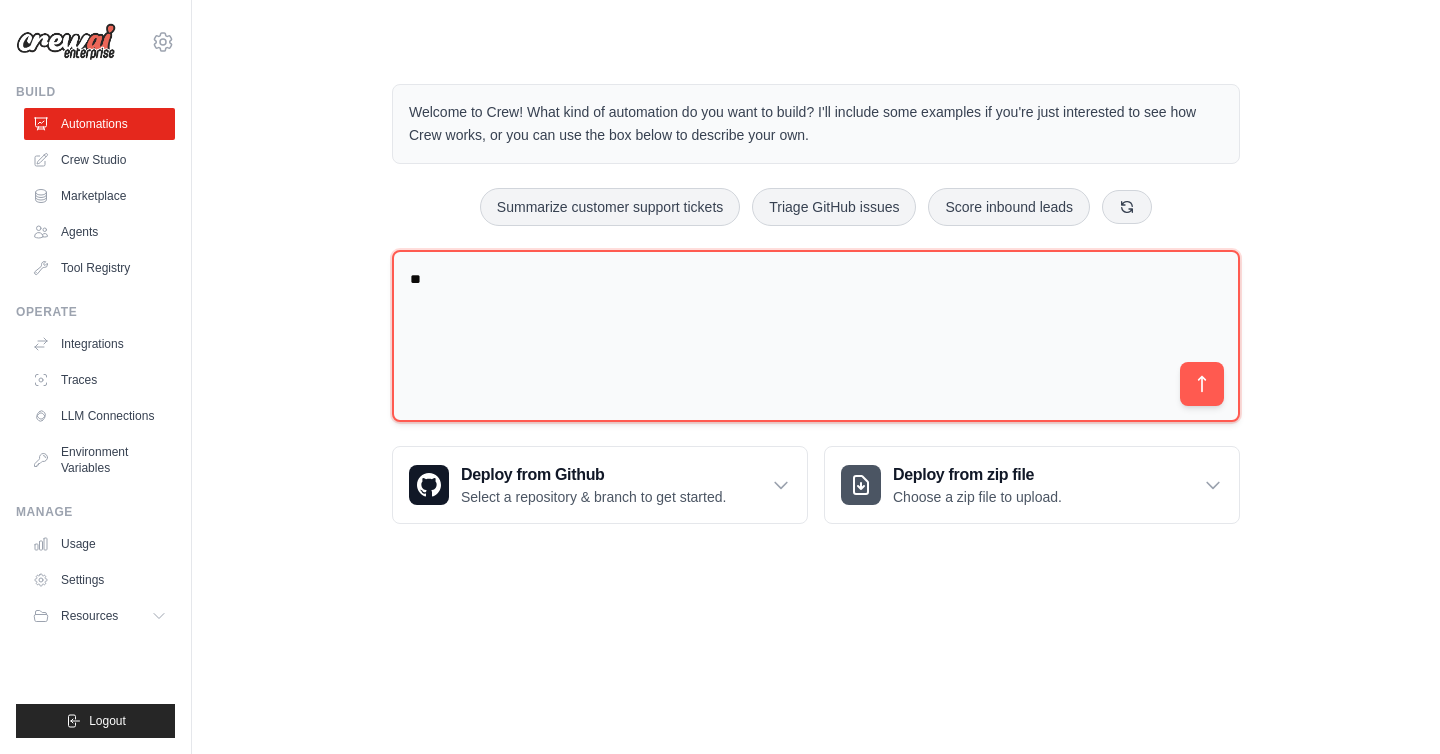 type on "*" 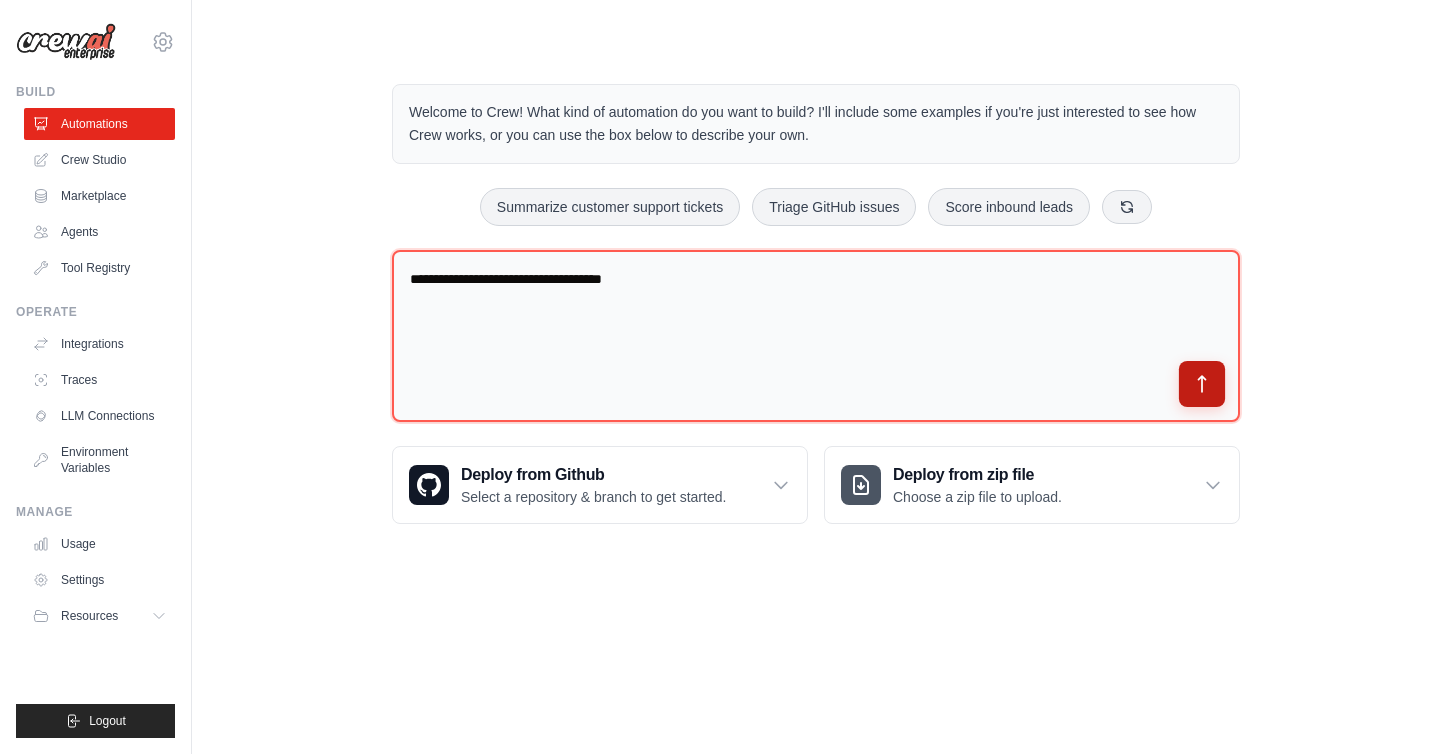 type on "**********" 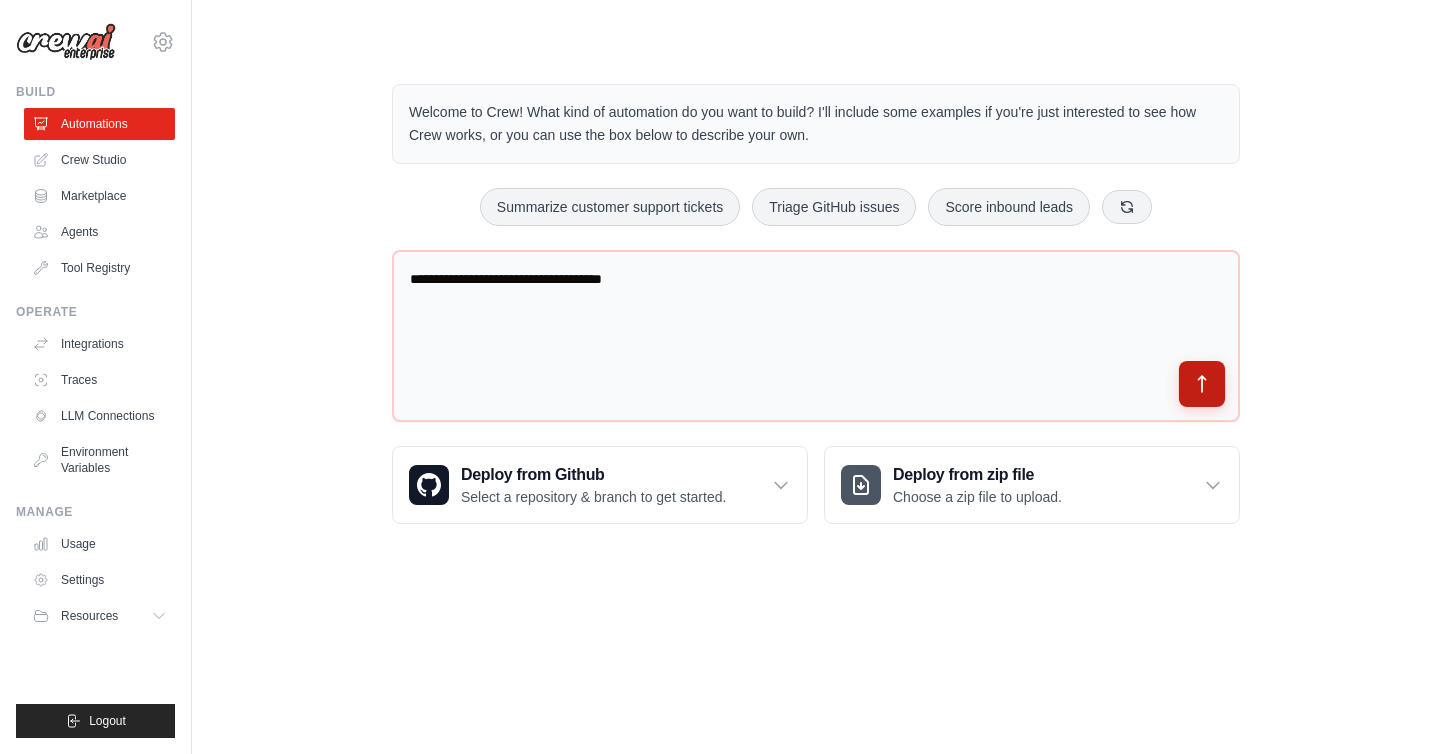 click 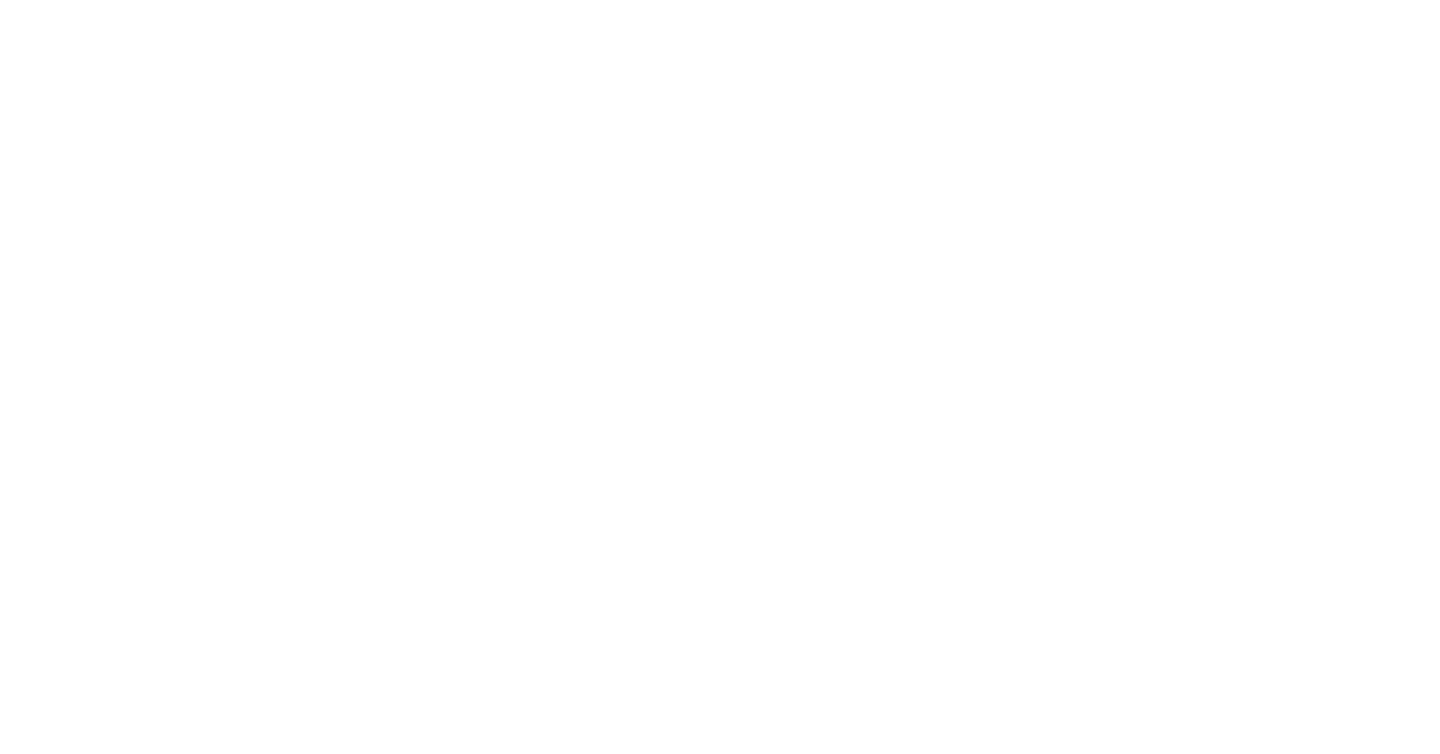 scroll, scrollTop: 0, scrollLeft: 0, axis: both 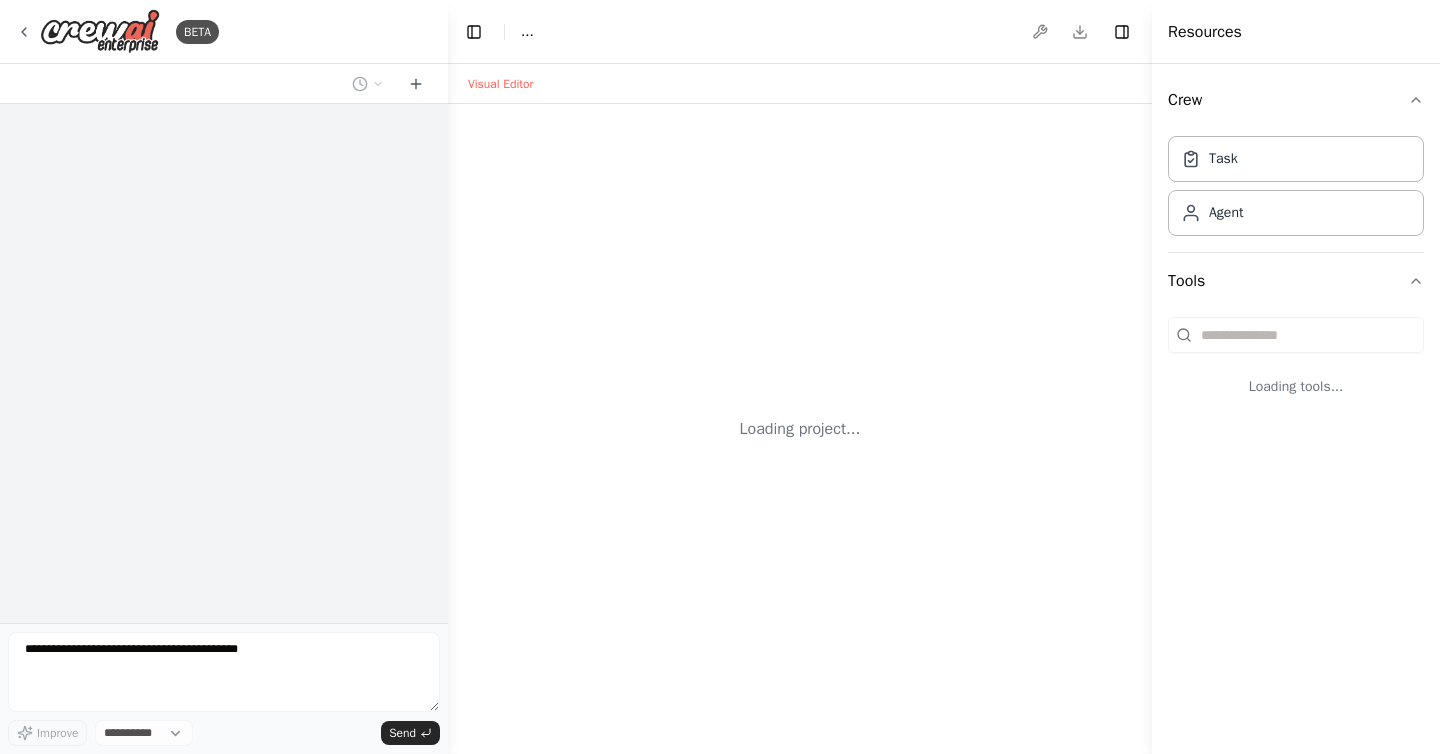 select on "****" 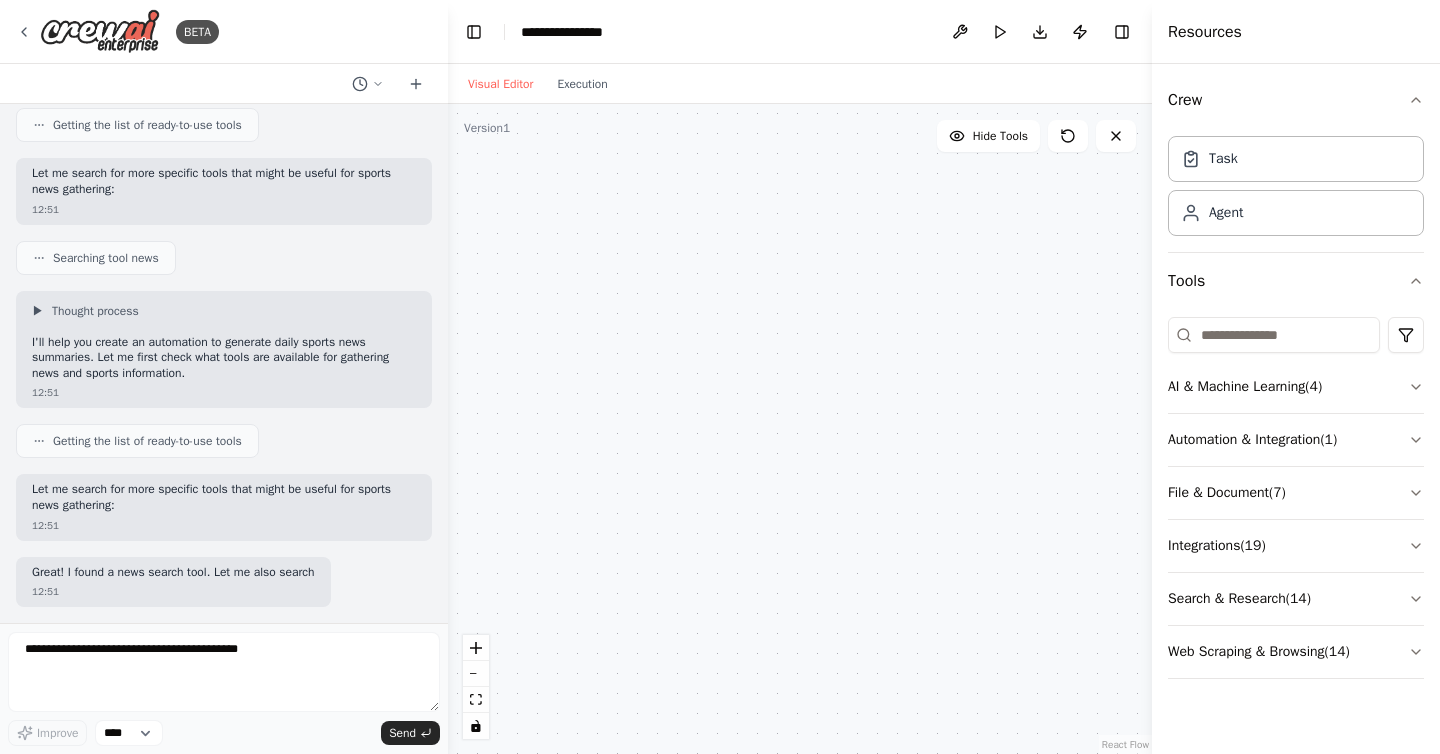 scroll, scrollTop: 329, scrollLeft: 0, axis: vertical 